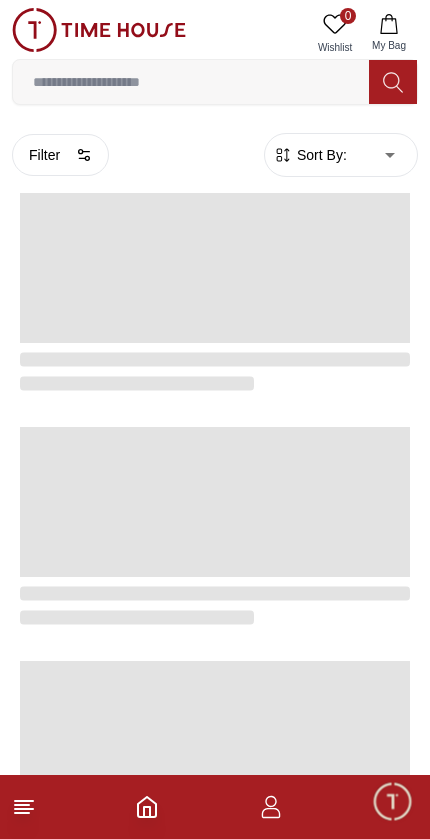 scroll, scrollTop: -17, scrollLeft: 0, axis: vertical 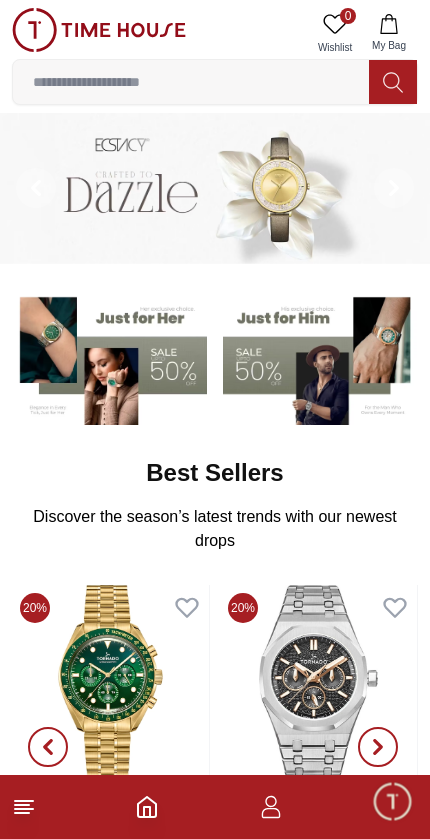 click at bounding box center [109, 357] 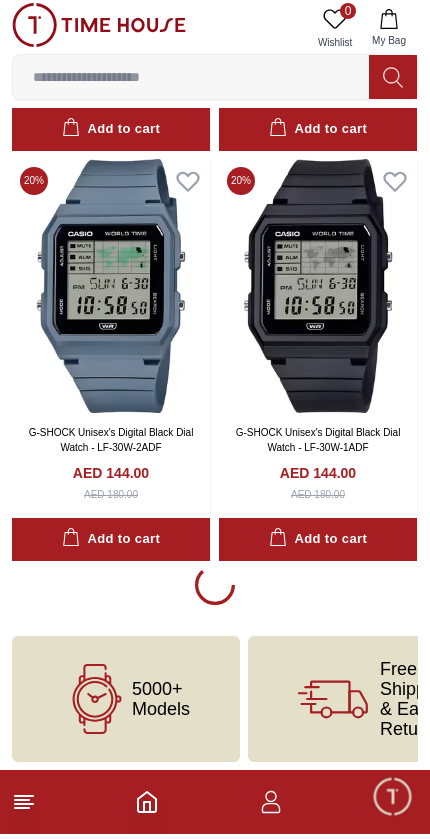 scroll, scrollTop: 3732, scrollLeft: 0, axis: vertical 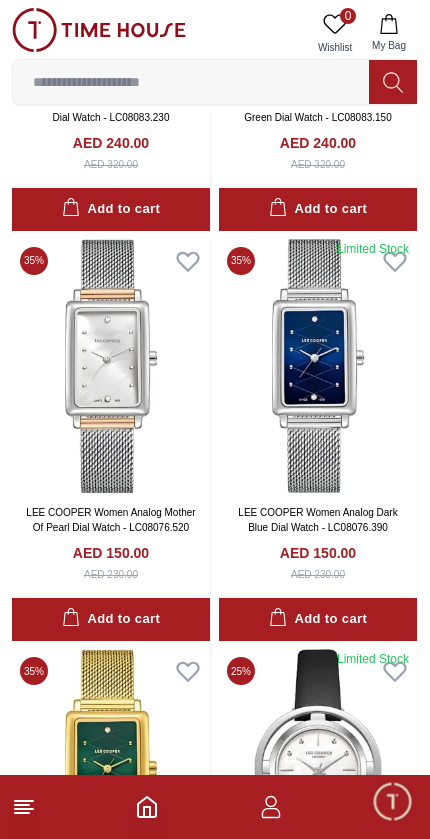click at bounding box center (318, 366) 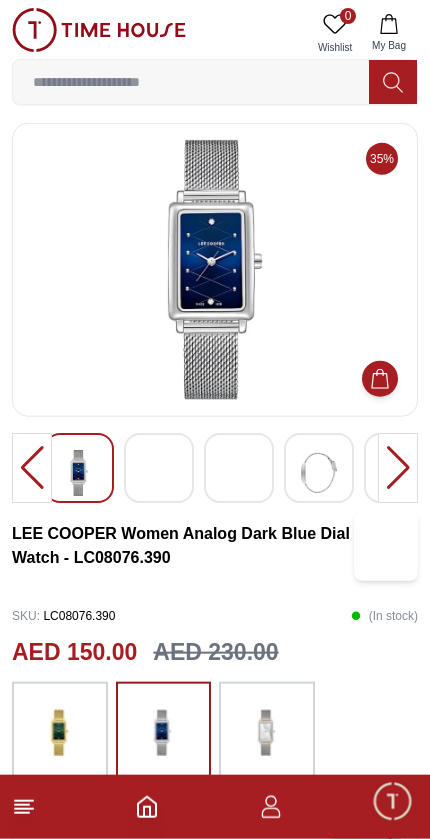 scroll, scrollTop: 0, scrollLeft: 0, axis: both 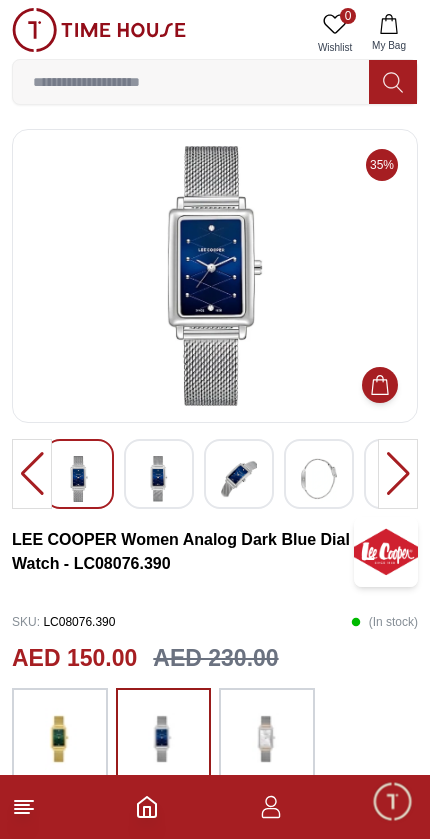 click at bounding box center (32, 474) 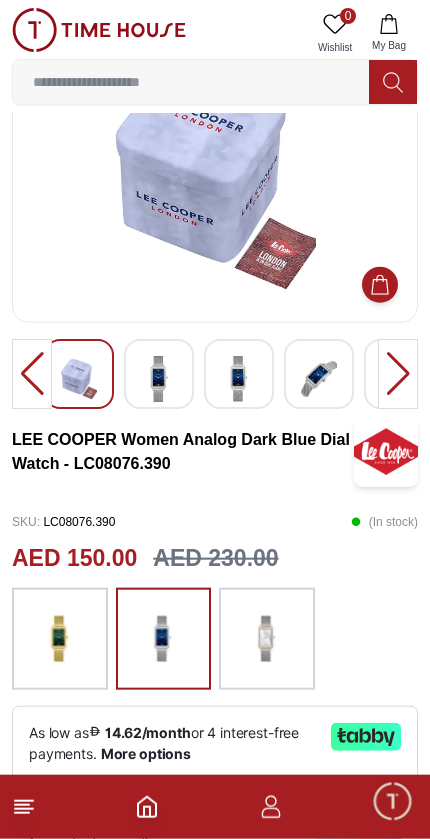 scroll, scrollTop: 0, scrollLeft: 0, axis: both 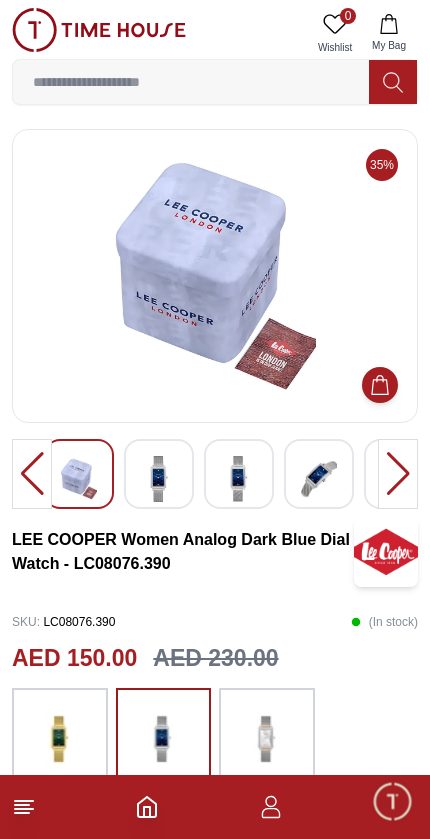 click 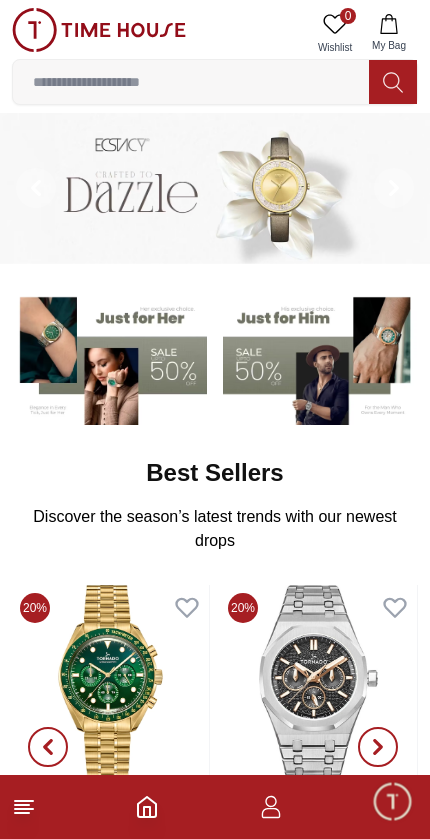 click 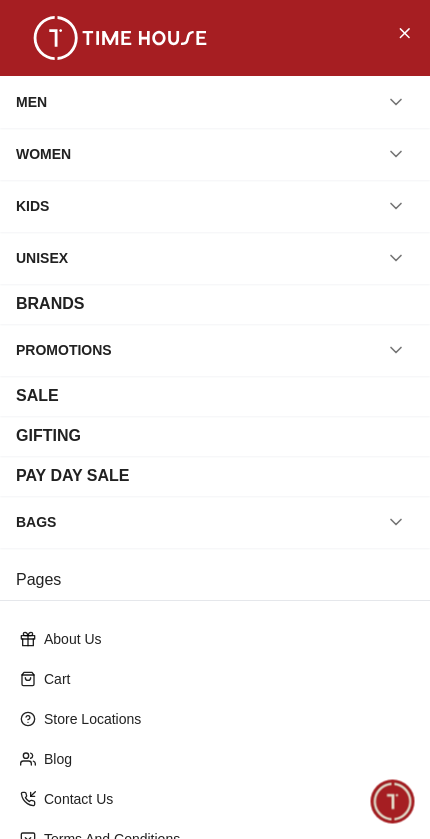 click on "SALE" at bounding box center [215, 396] 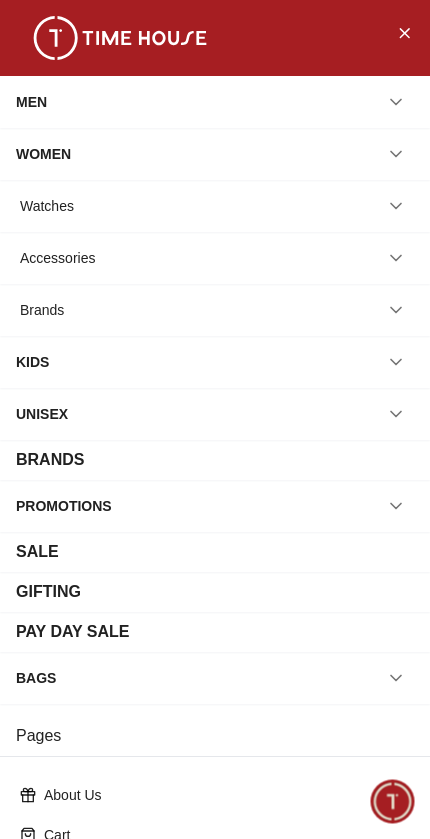 click on "Watches" at bounding box center [215, 206] 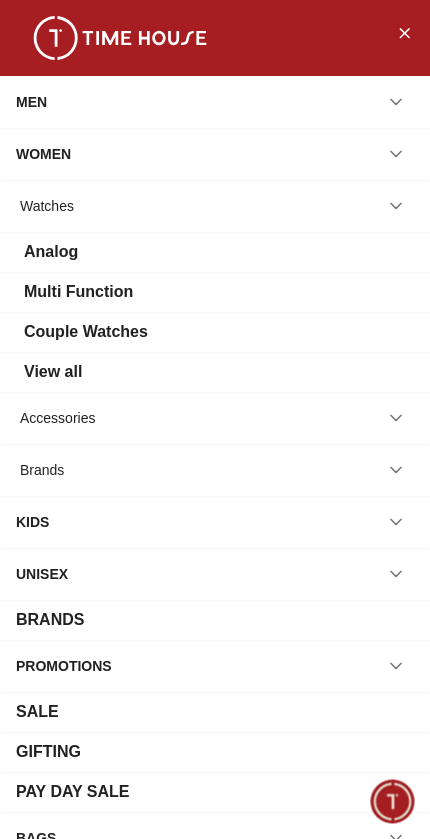 click on "View all" at bounding box center (215, 372) 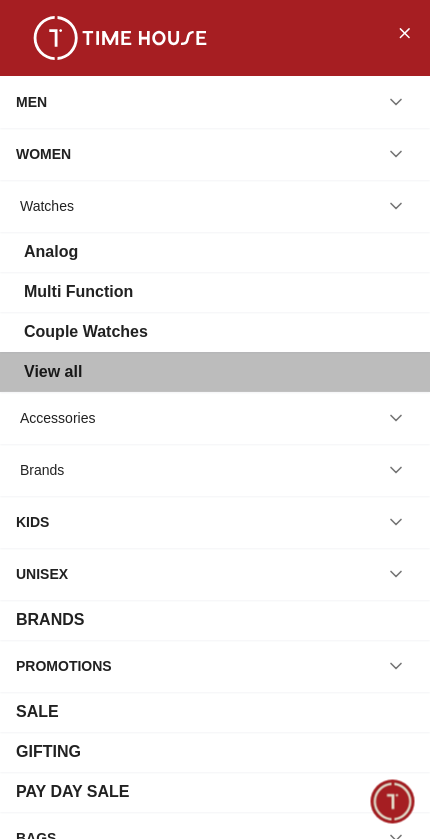 click on "View all" at bounding box center [215, 372] 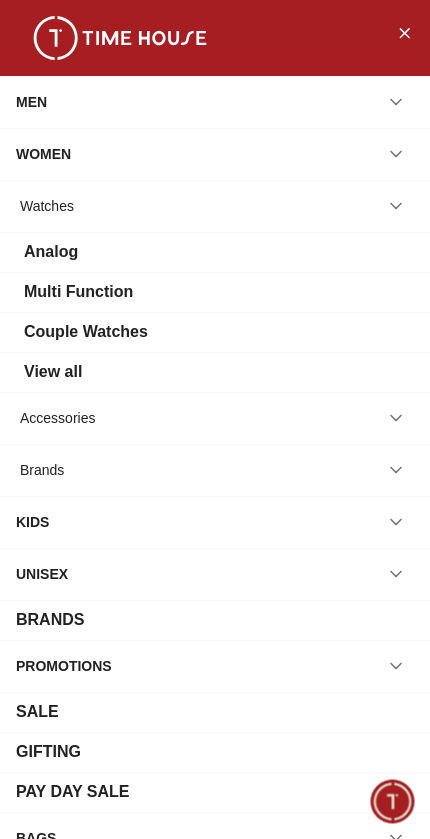 scroll, scrollTop: 0, scrollLeft: 0, axis: both 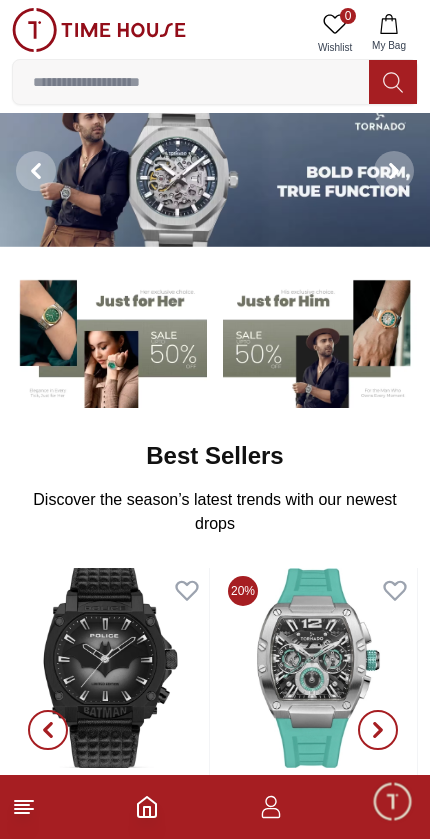 click at bounding box center (109, 340) 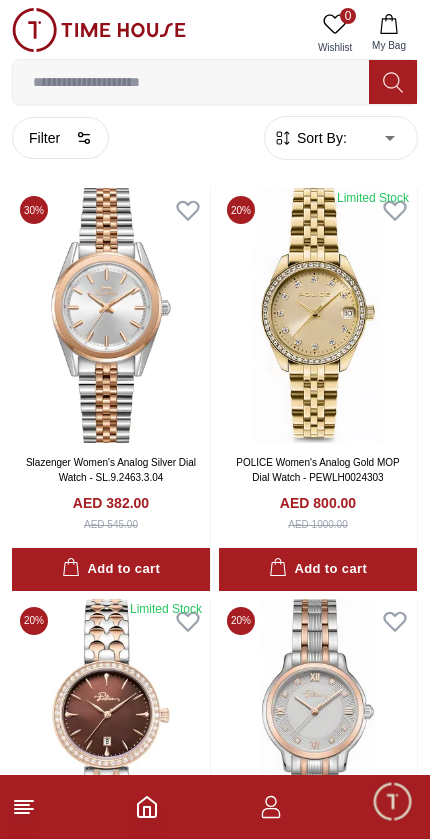 click on "Sort By: ​ ****** ​" at bounding box center (341, 138) 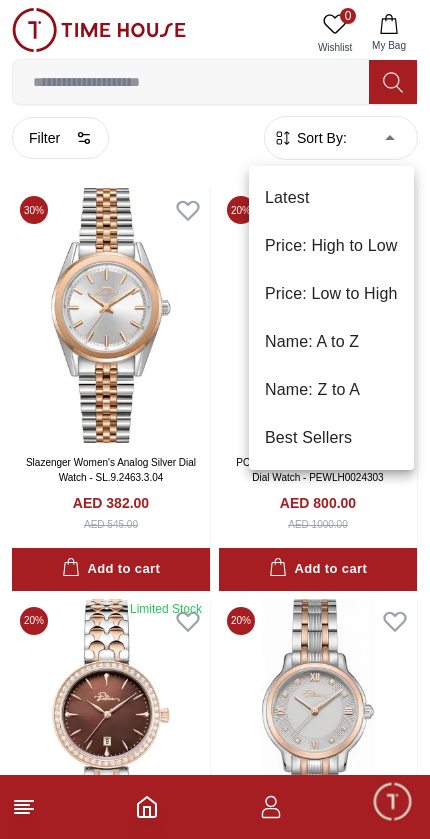 click on "Price: Low to High" at bounding box center (331, 294) 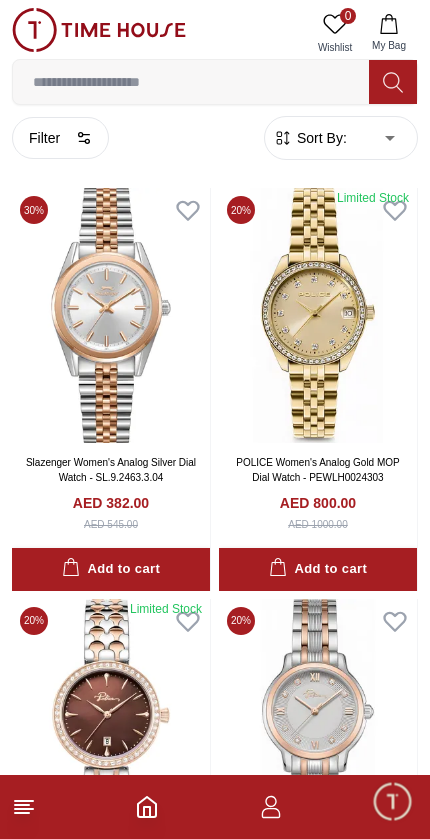 type on "*" 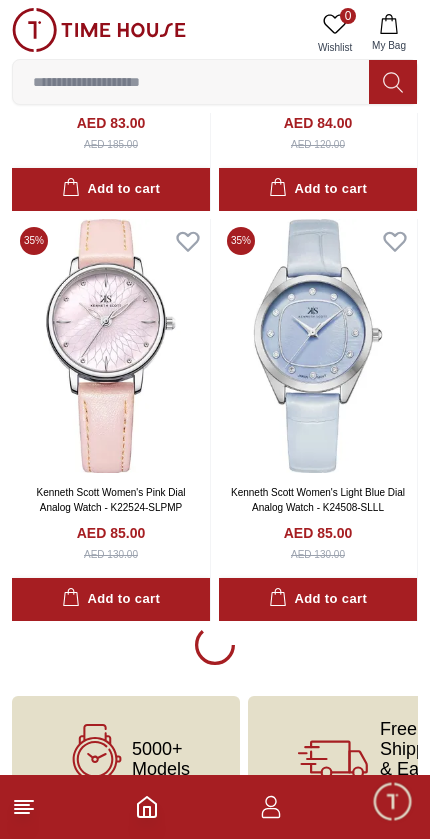 scroll, scrollTop: 3723, scrollLeft: 0, axis: vertical 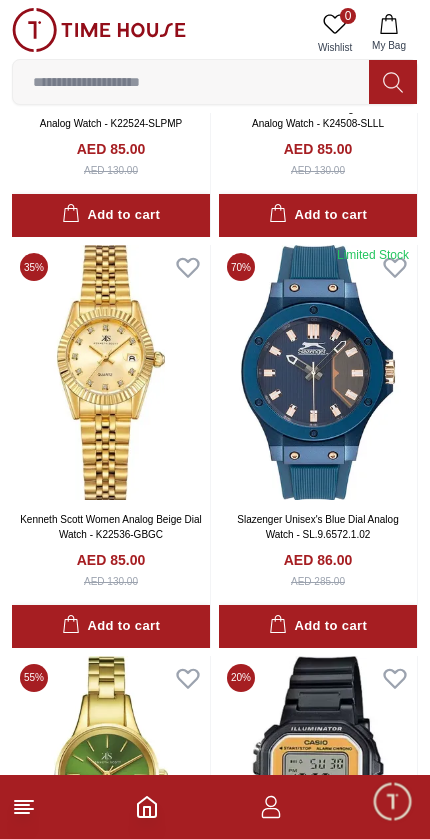 click at bounding box center [318, 372] 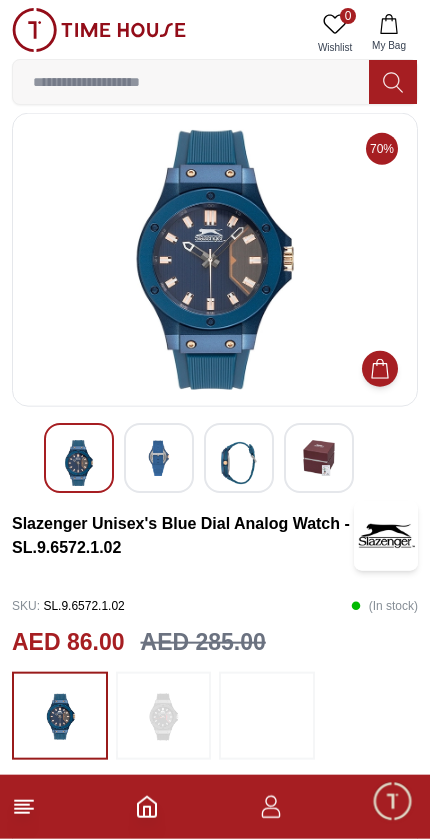 scroll, scrollTop: 19, scrollLeft: 0, axis: vertical 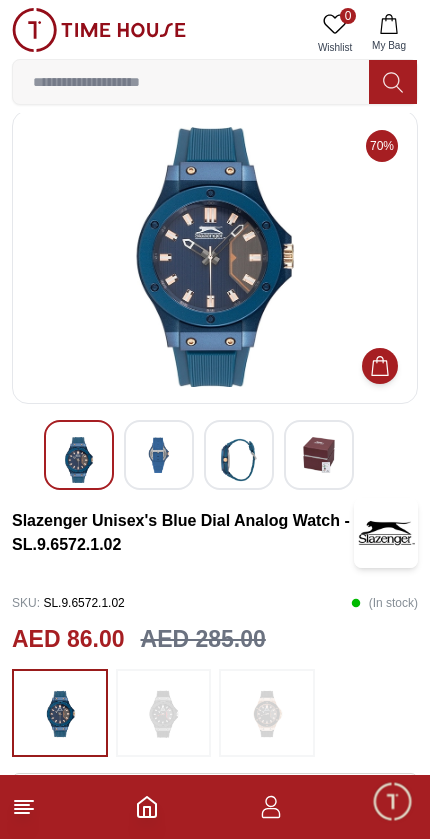 click at bounding box center [159, 455] 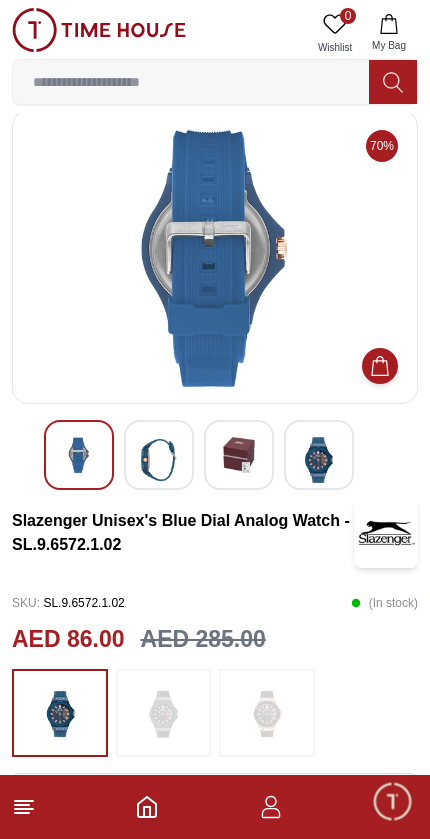 click at bounding box center (239, 455) 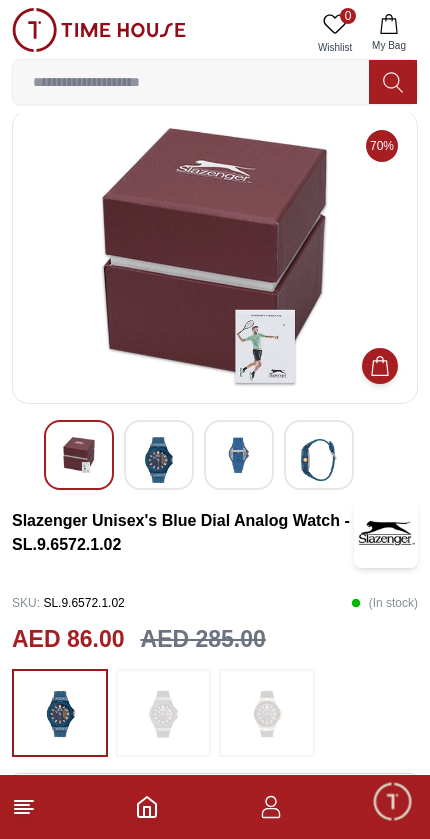 click at bounding box center [319, 460] 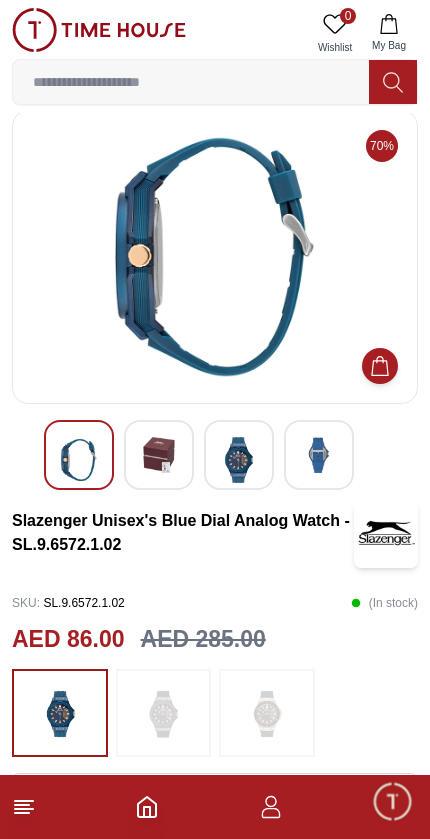 click at bounding box center [239, 460] 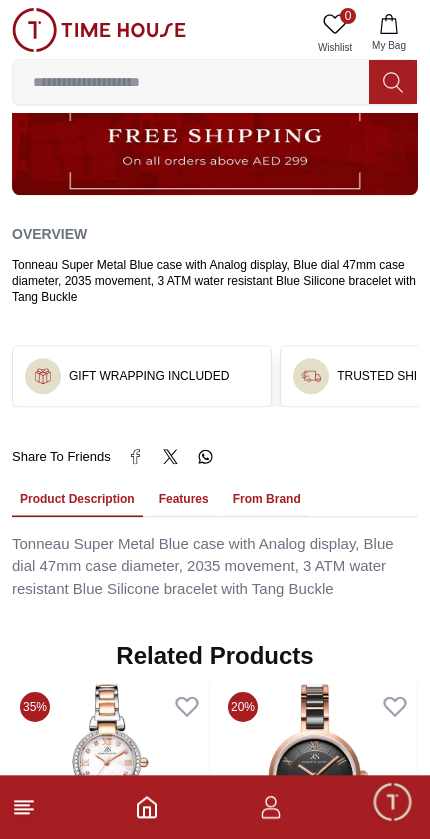 scroll, scrollTop: 1054, scrollLeft: 0, axis: vertical 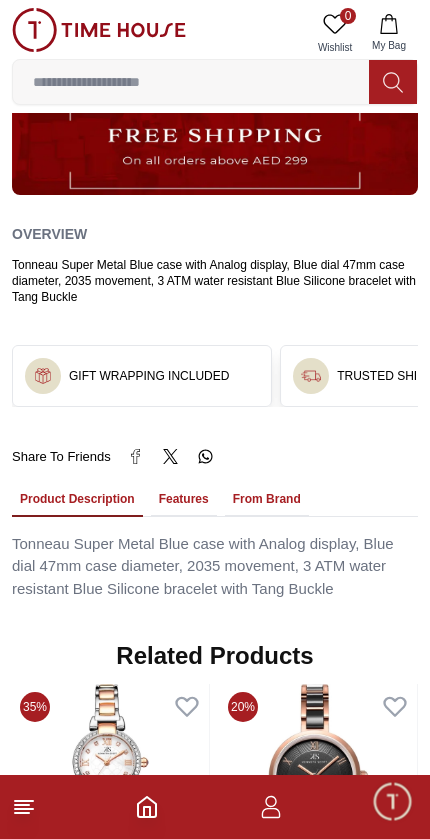 click 